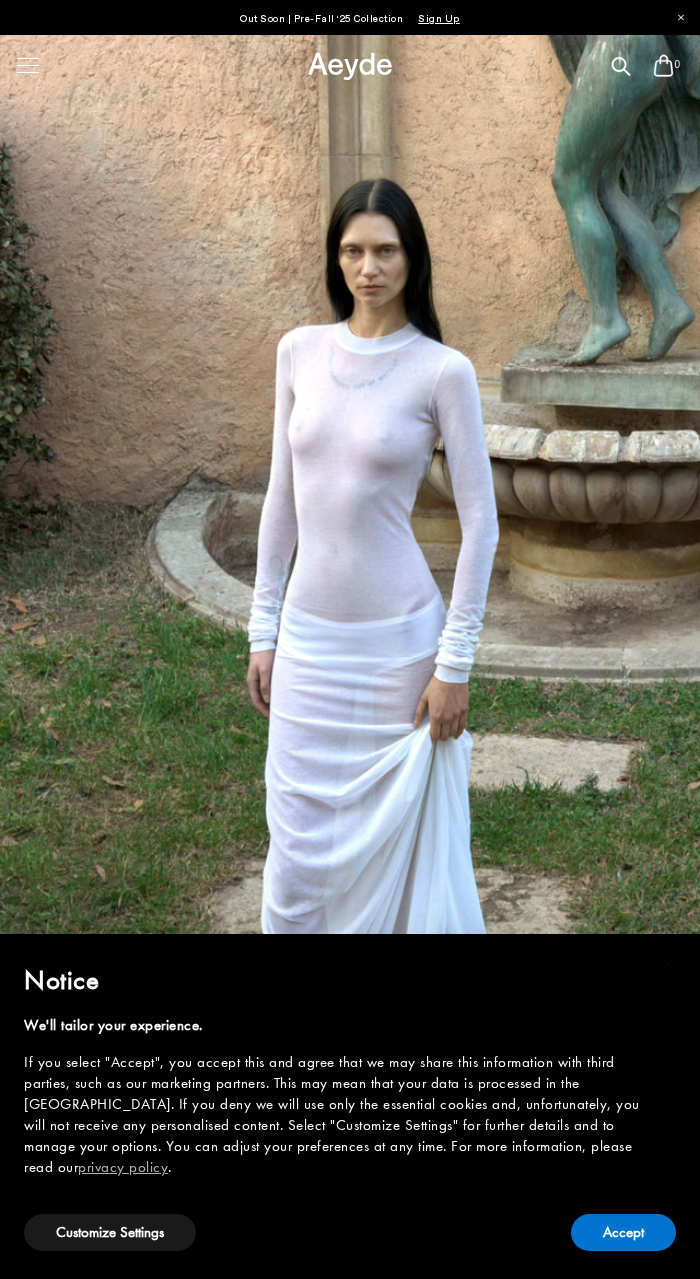 scroll, scrollTop: 0, scrollLeft: 0, axis: both 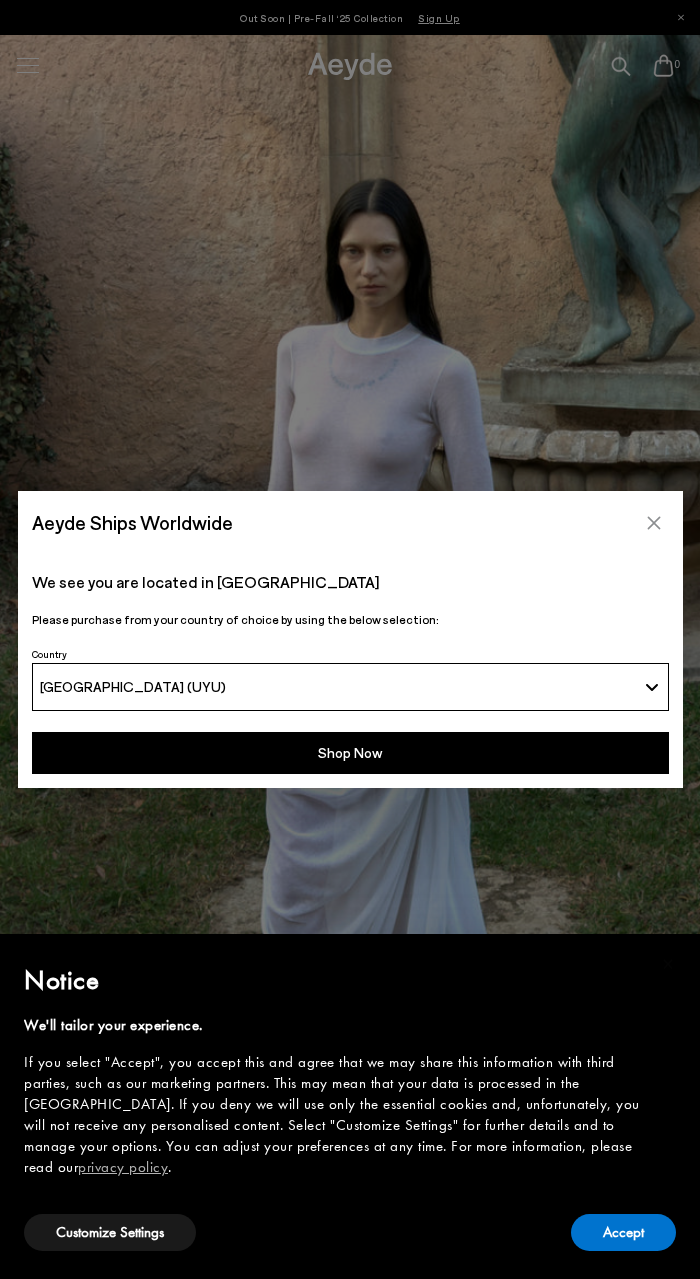 click at bounding box center [654, 523] 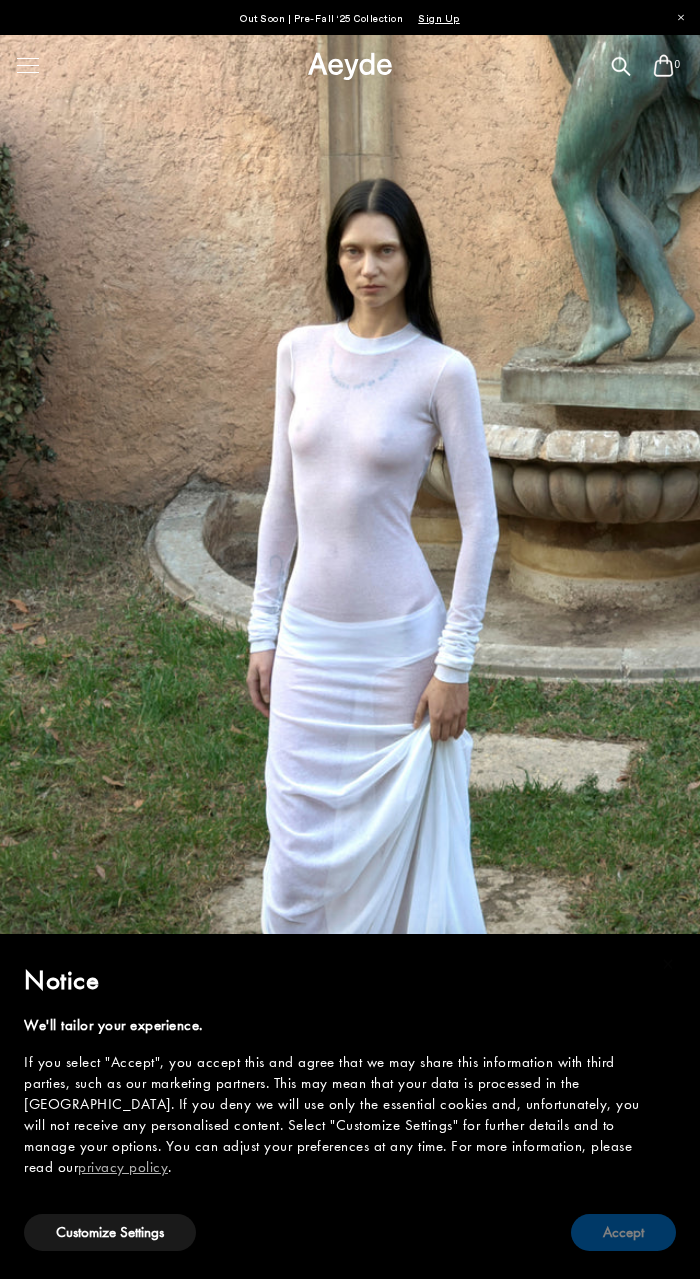 click on "Accept" at bounding box center [623, 1232] 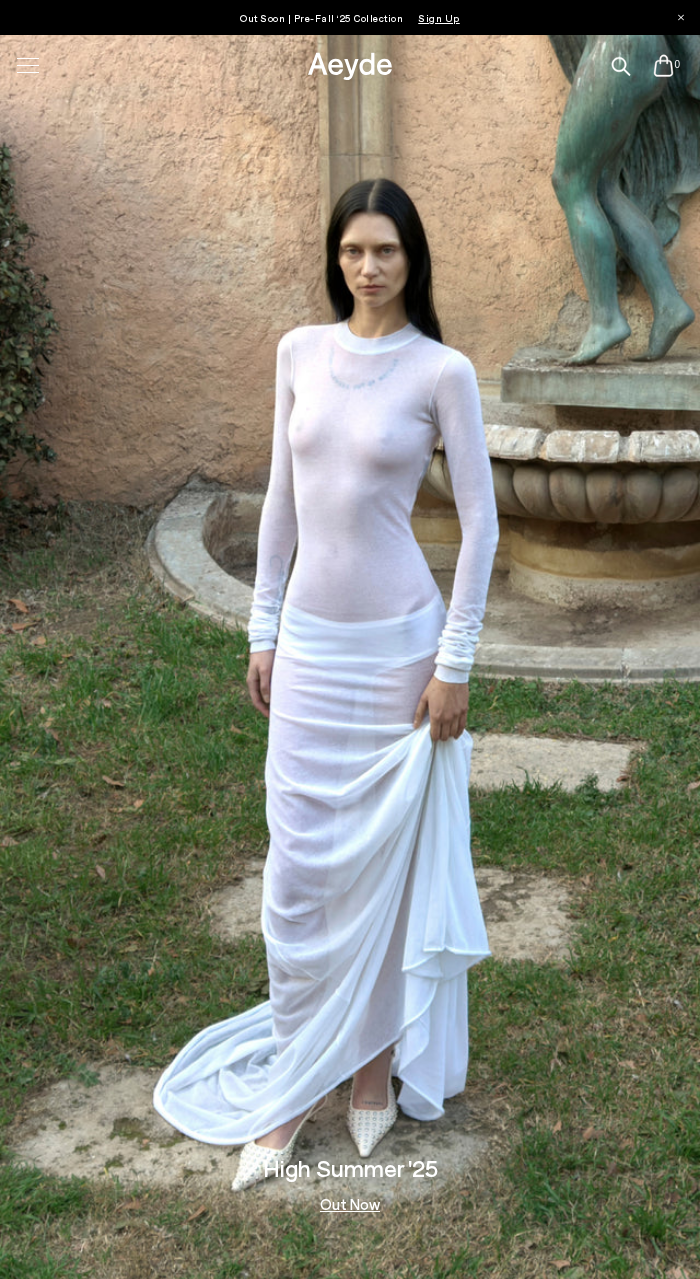 click at bounding box center [28, 65] 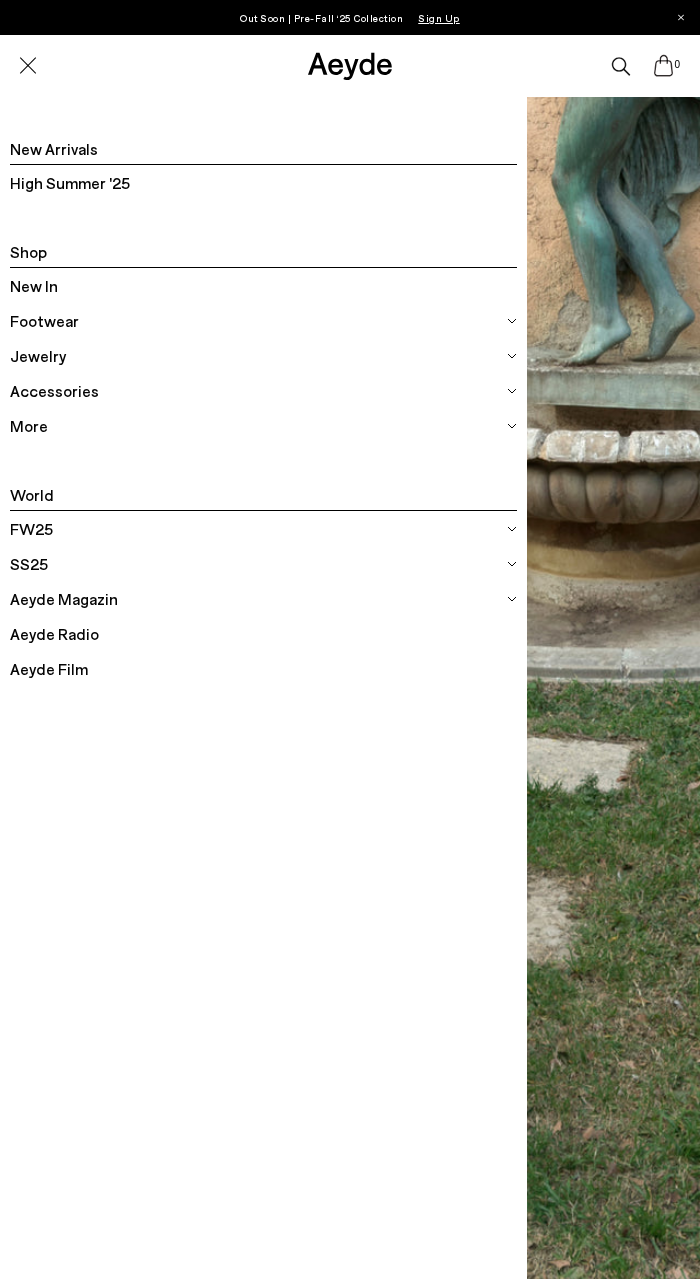 click on "Footwear" at bounding box center (44, 321) 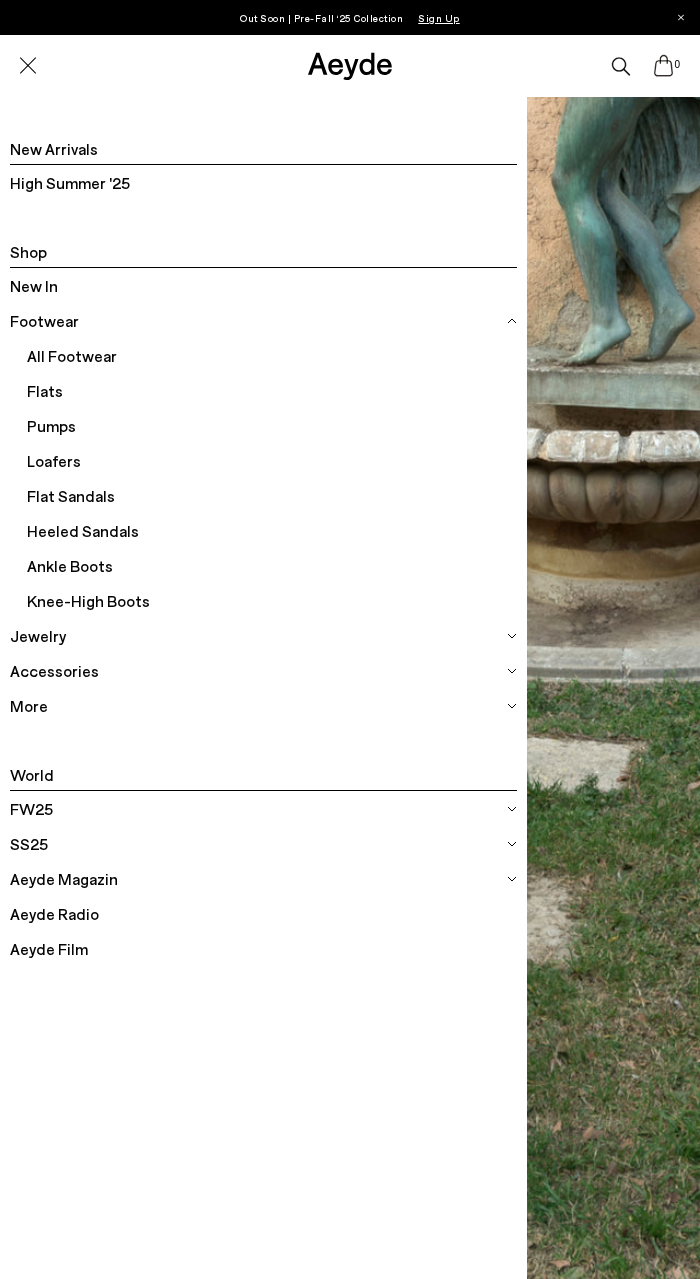 click on "All Footwear" at bounding box center [272, 355] 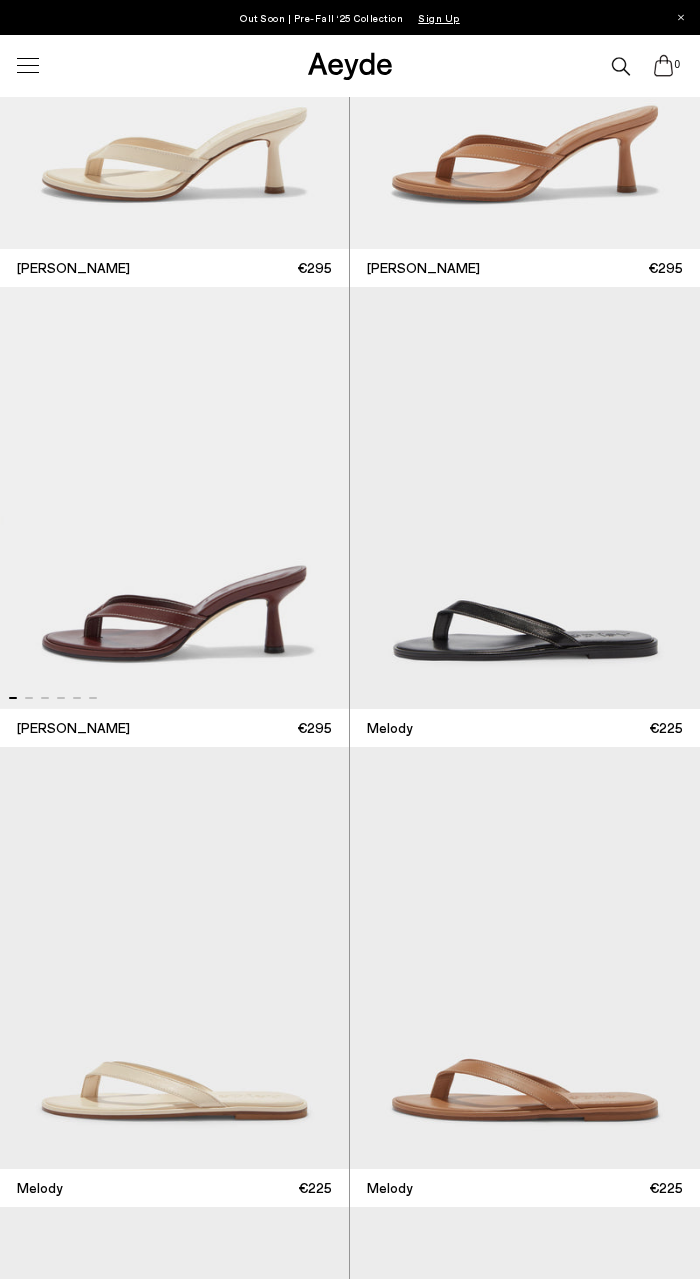 scroll, scrollTop: 1551, scrollLeft: 0, axis: vertical 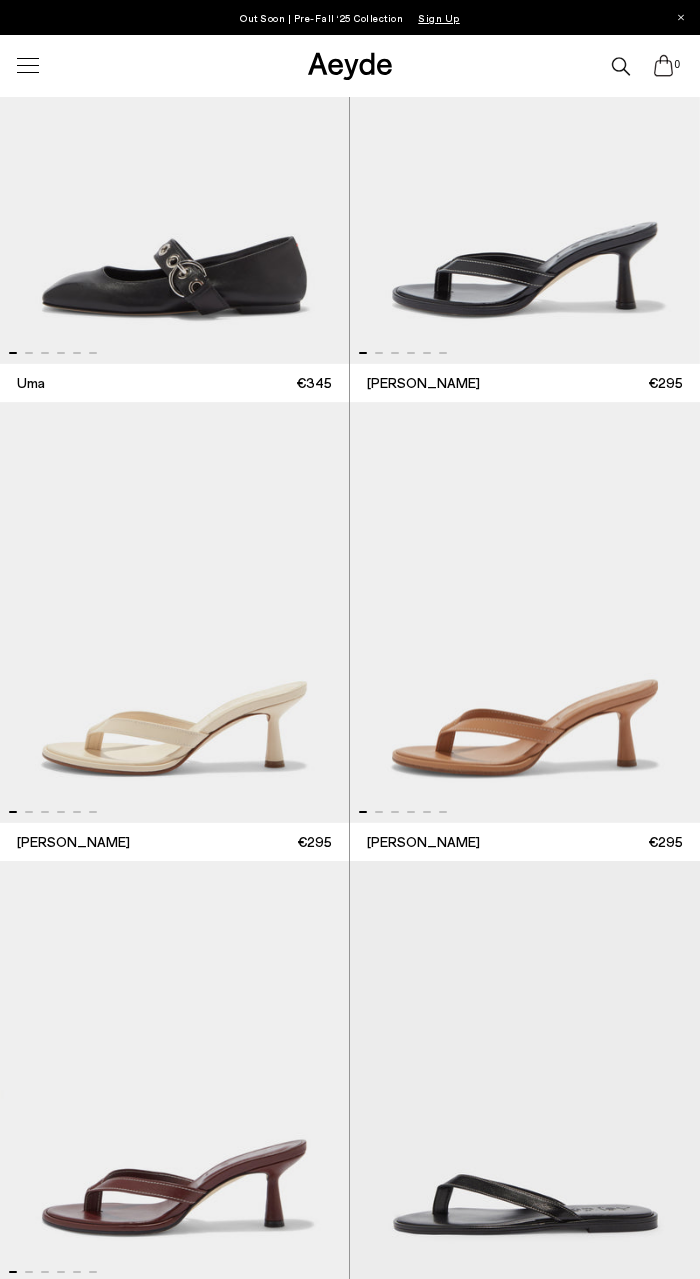 click at bounding box center [525, 153] 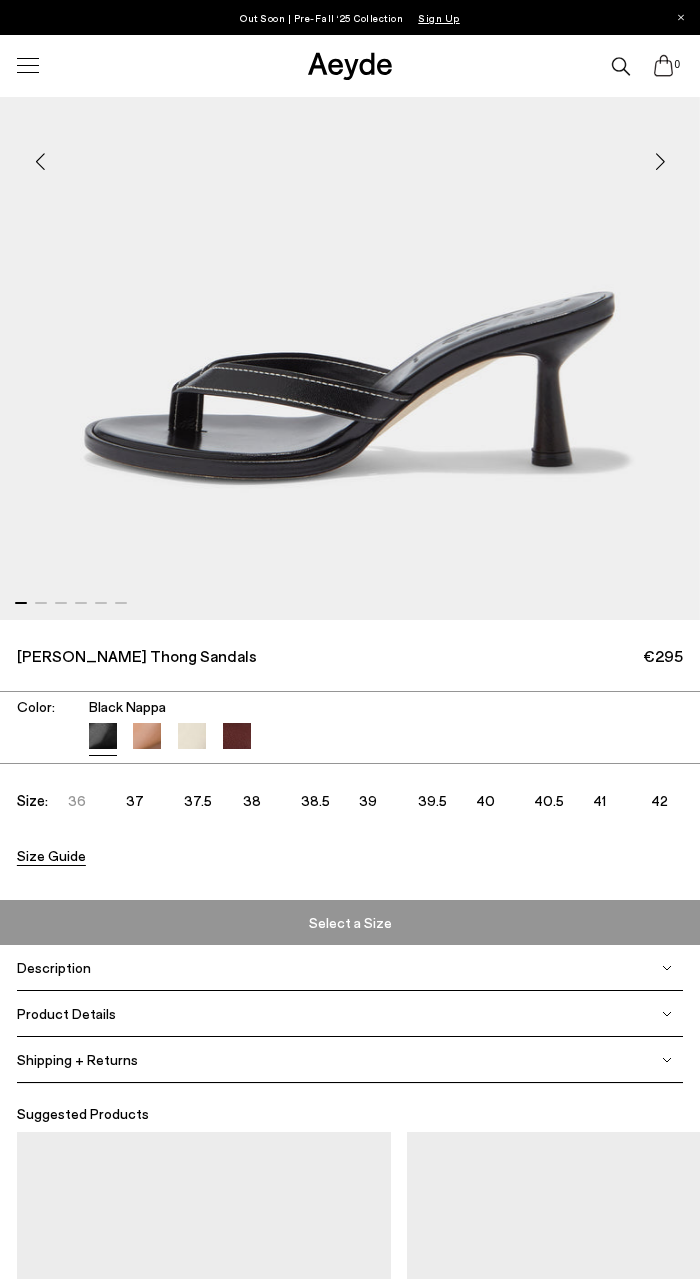 scroll, scrollTop: 477, scrollLeft: 0, axis: vertical 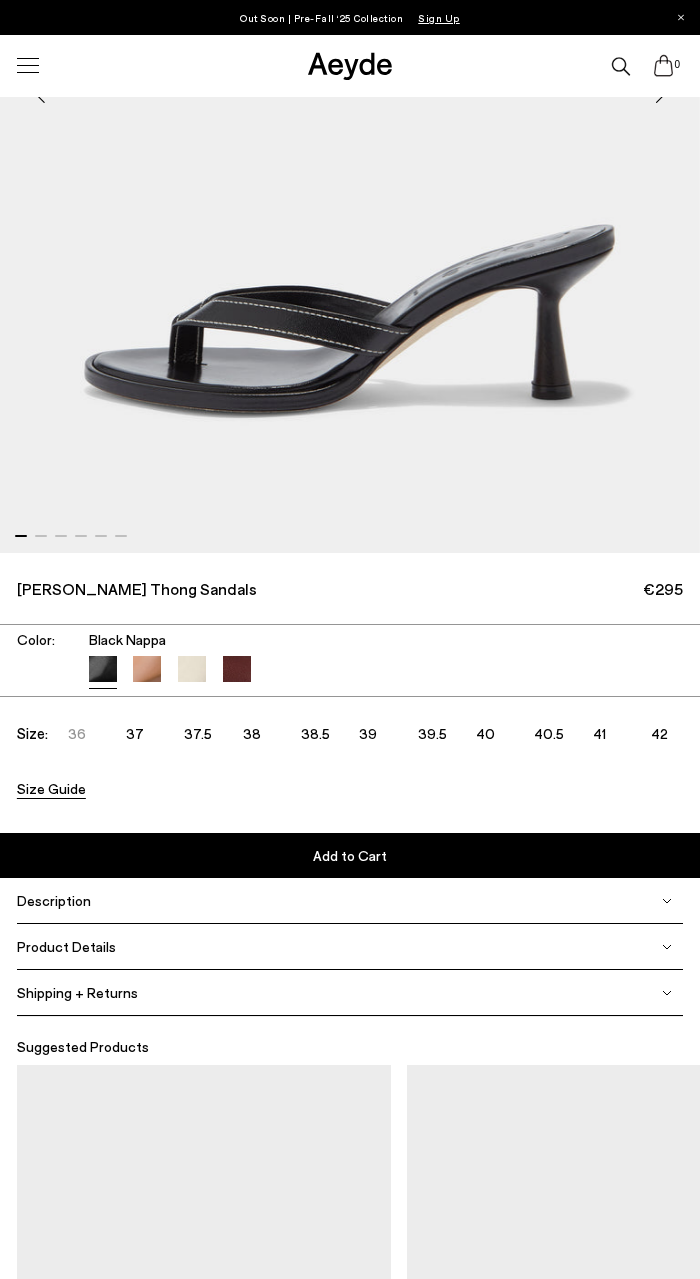 click on "36" at bounding box center (77, 734) 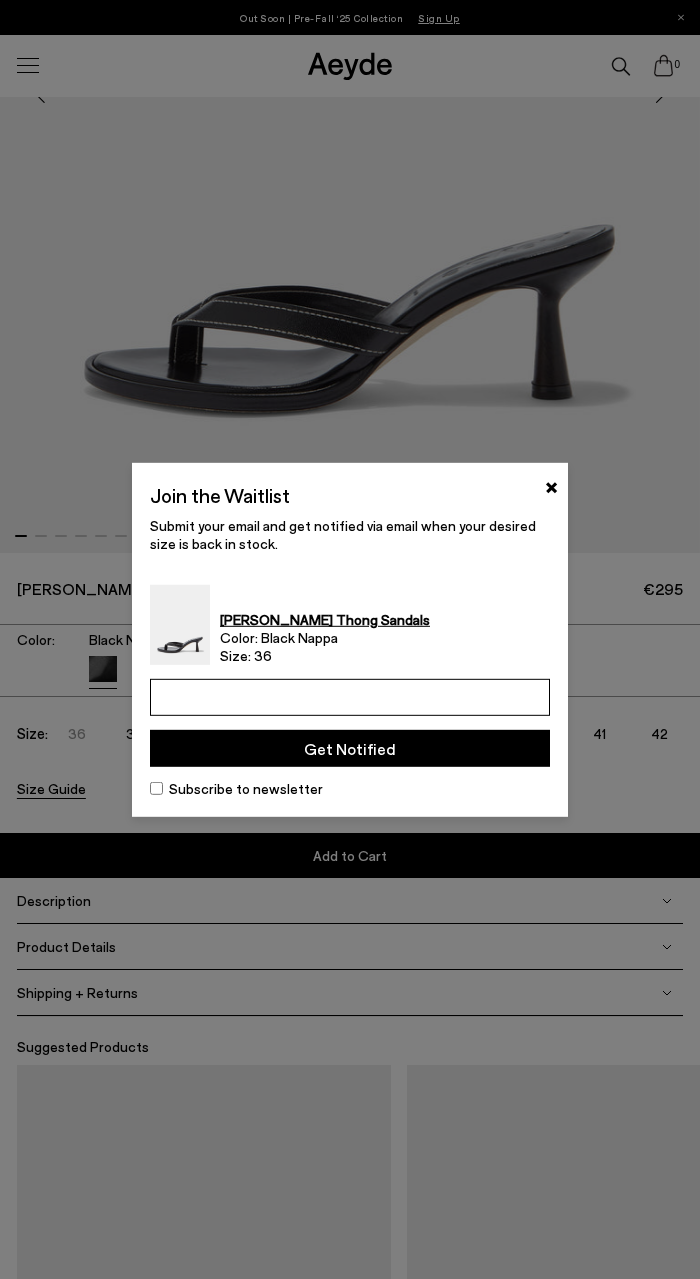 click at bounding box center [350, 697] 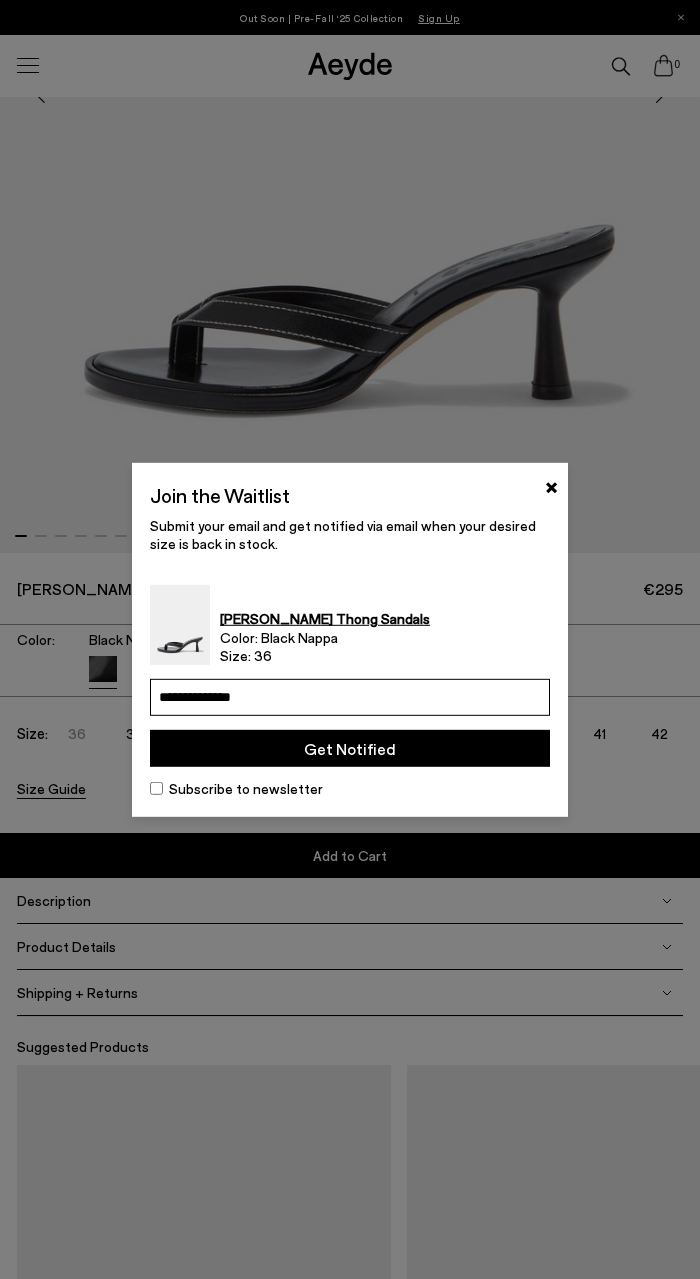 type on "**********" 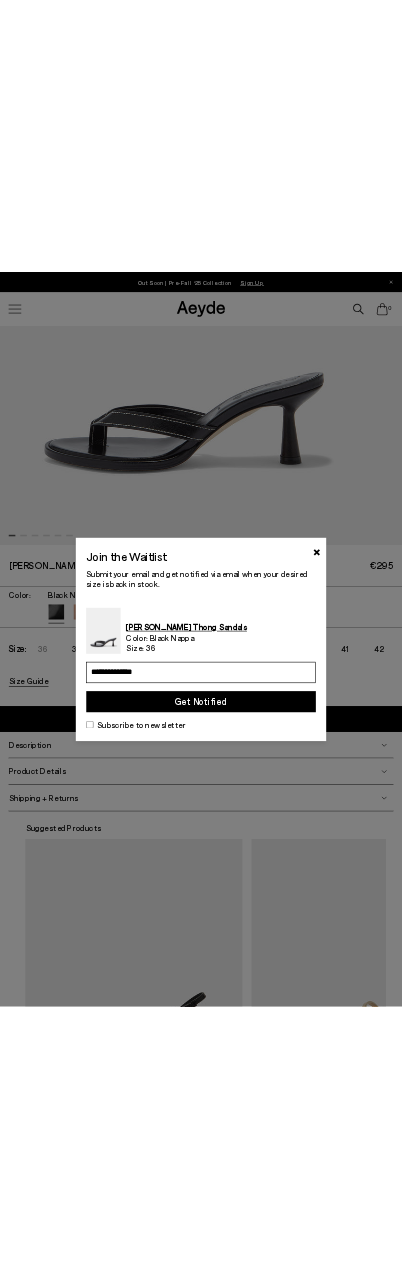 scroll, scrollTop: 0, scrollLeft: 0, axis: both 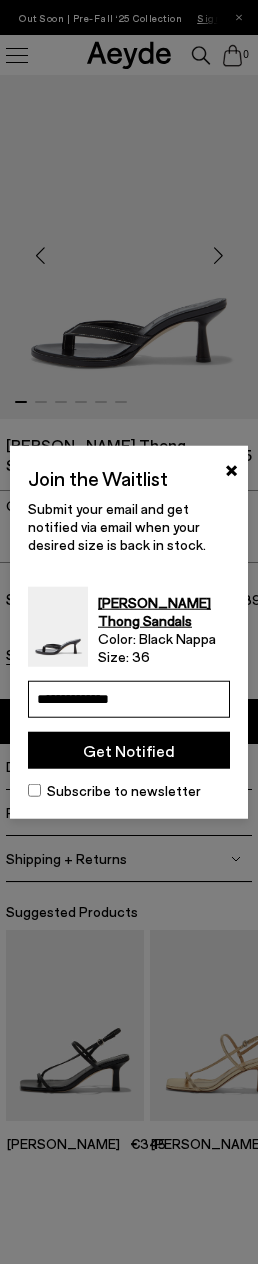 click at bounding box center [129, 632] 